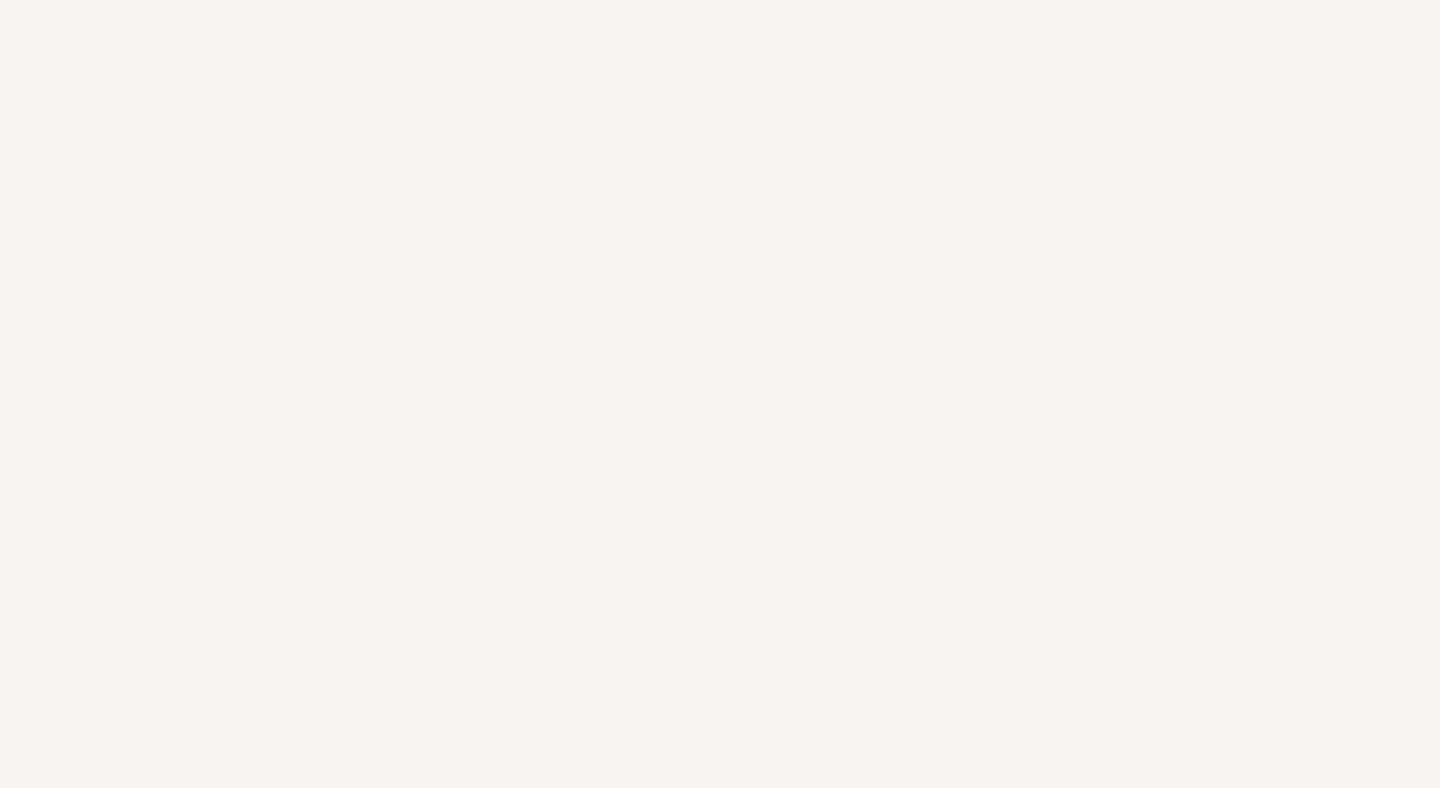 scroll, scrollTop: 0, scrollLeft: 0, axis: both 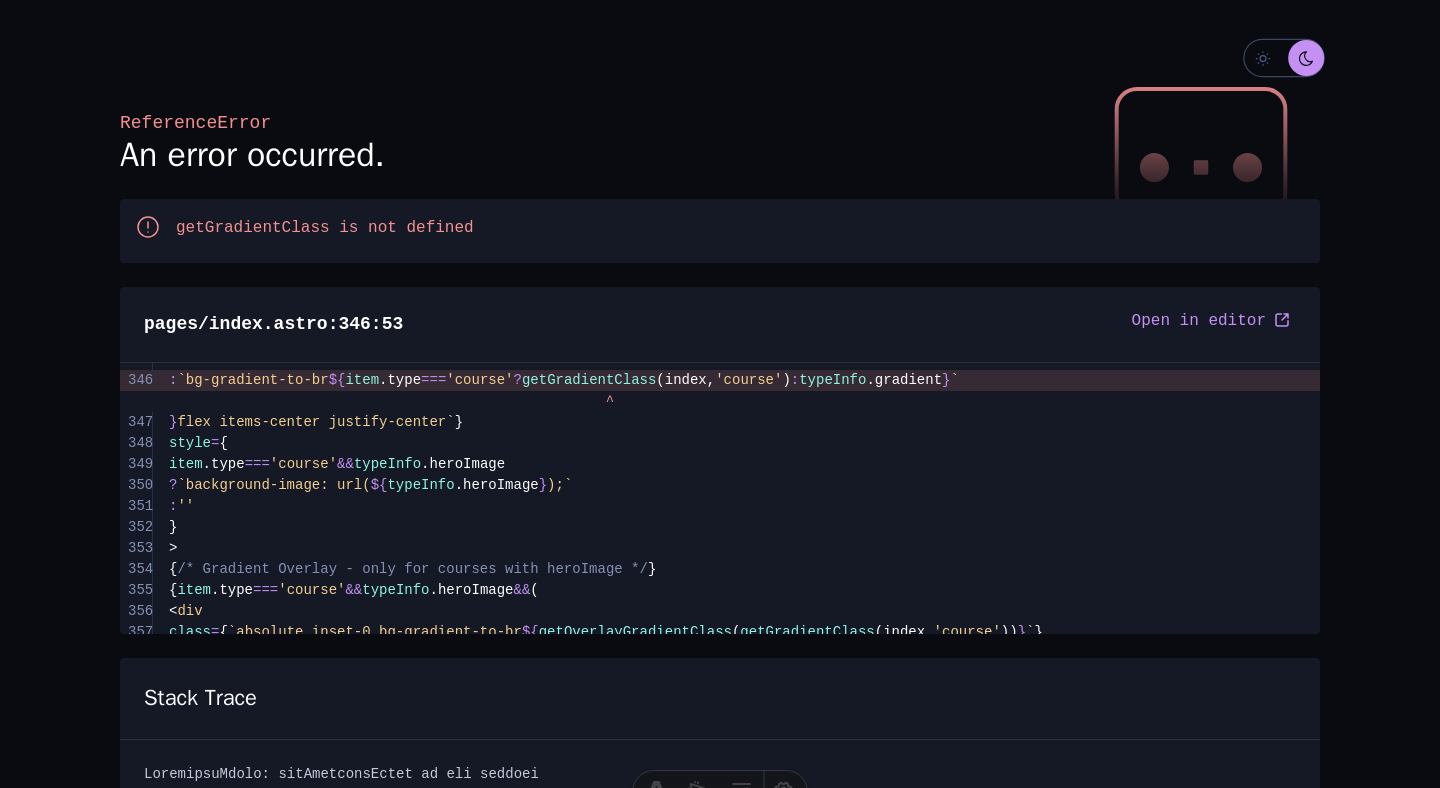 click on "getGradientClass is not defined" at bounding box center [740, 231] 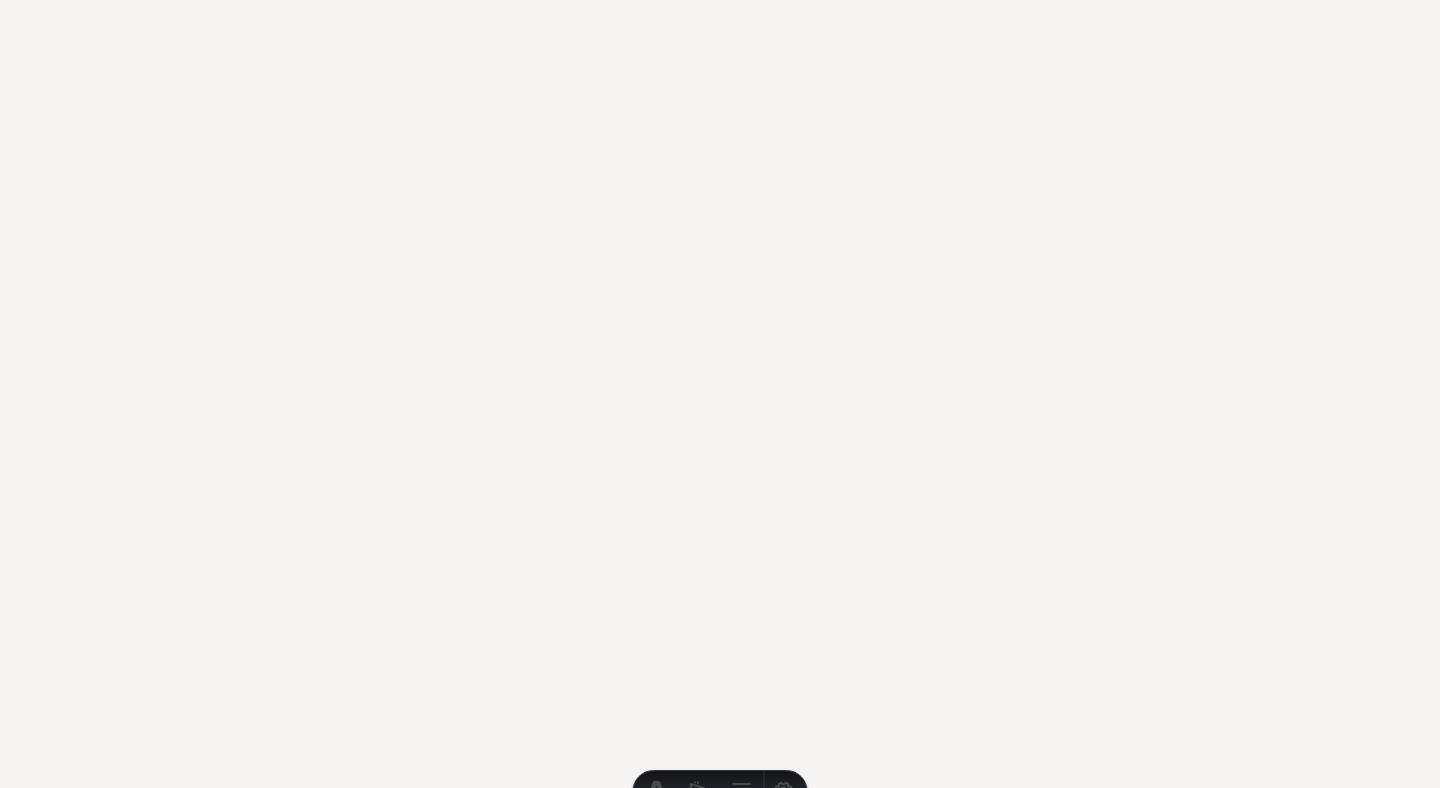 scroll, scrollTop: 0, scrollLeft: 0, axis: both 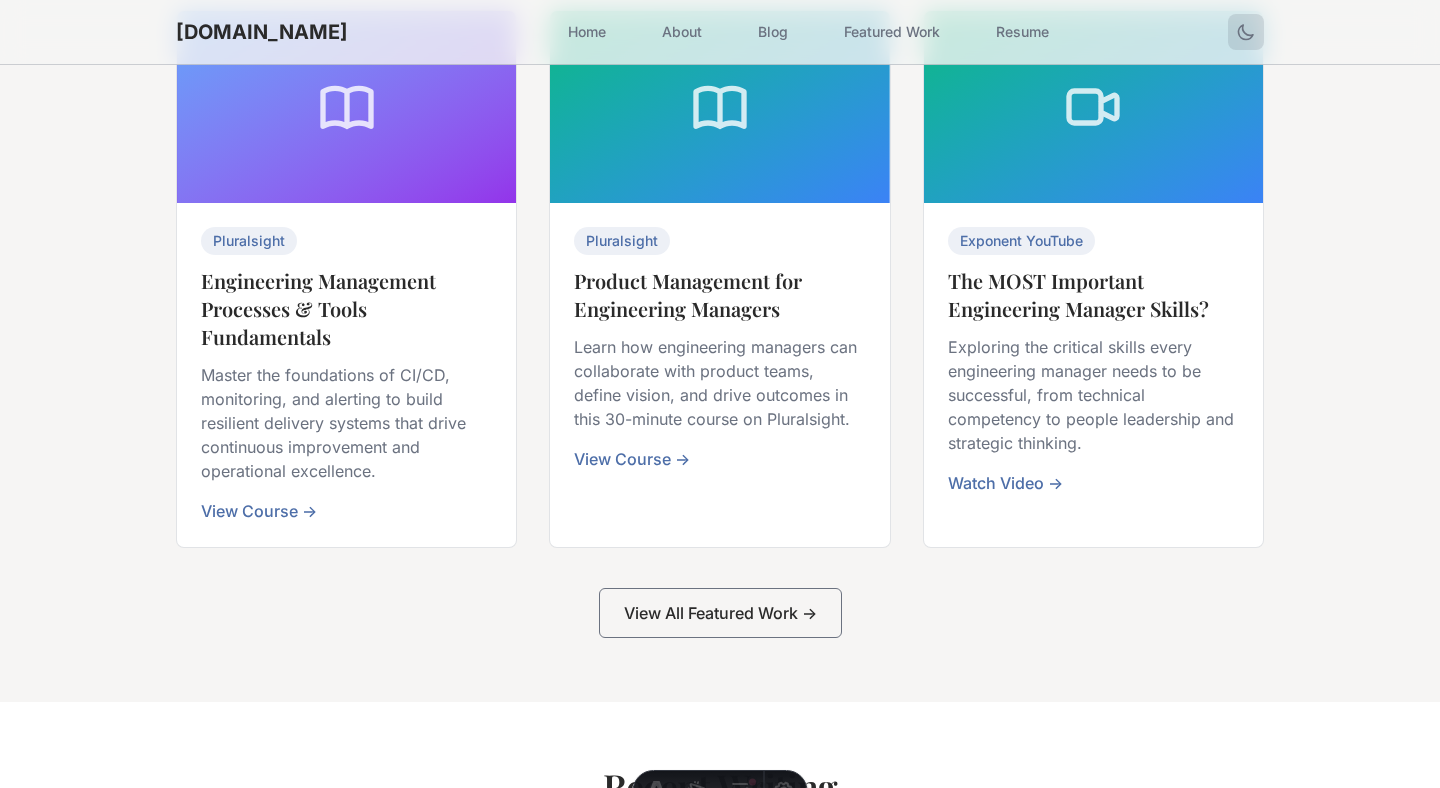 click on "View All Featured Work →" at bounding box center (720, 613) 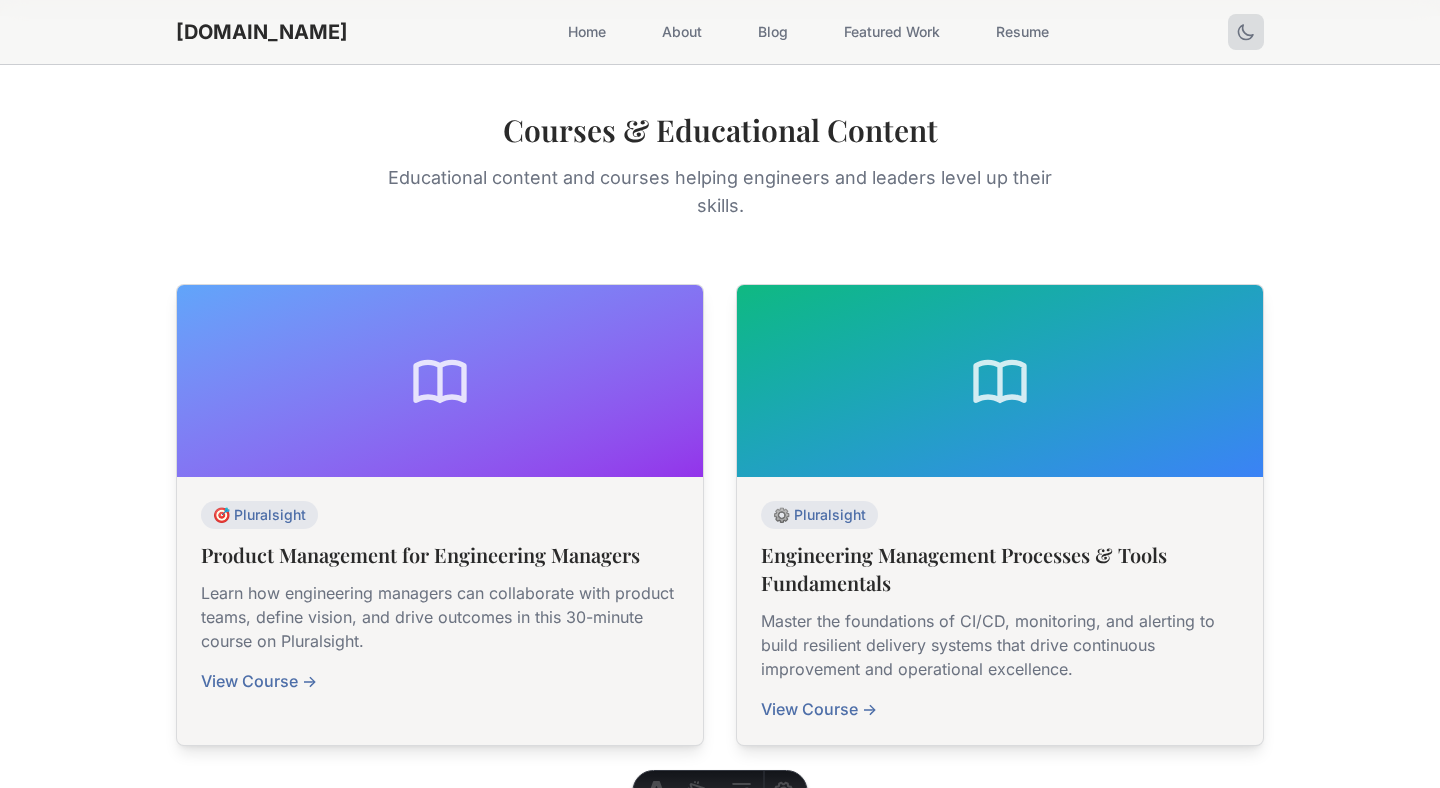 scroll, scrollTop: 0, scrollLeft: 0, axis: both 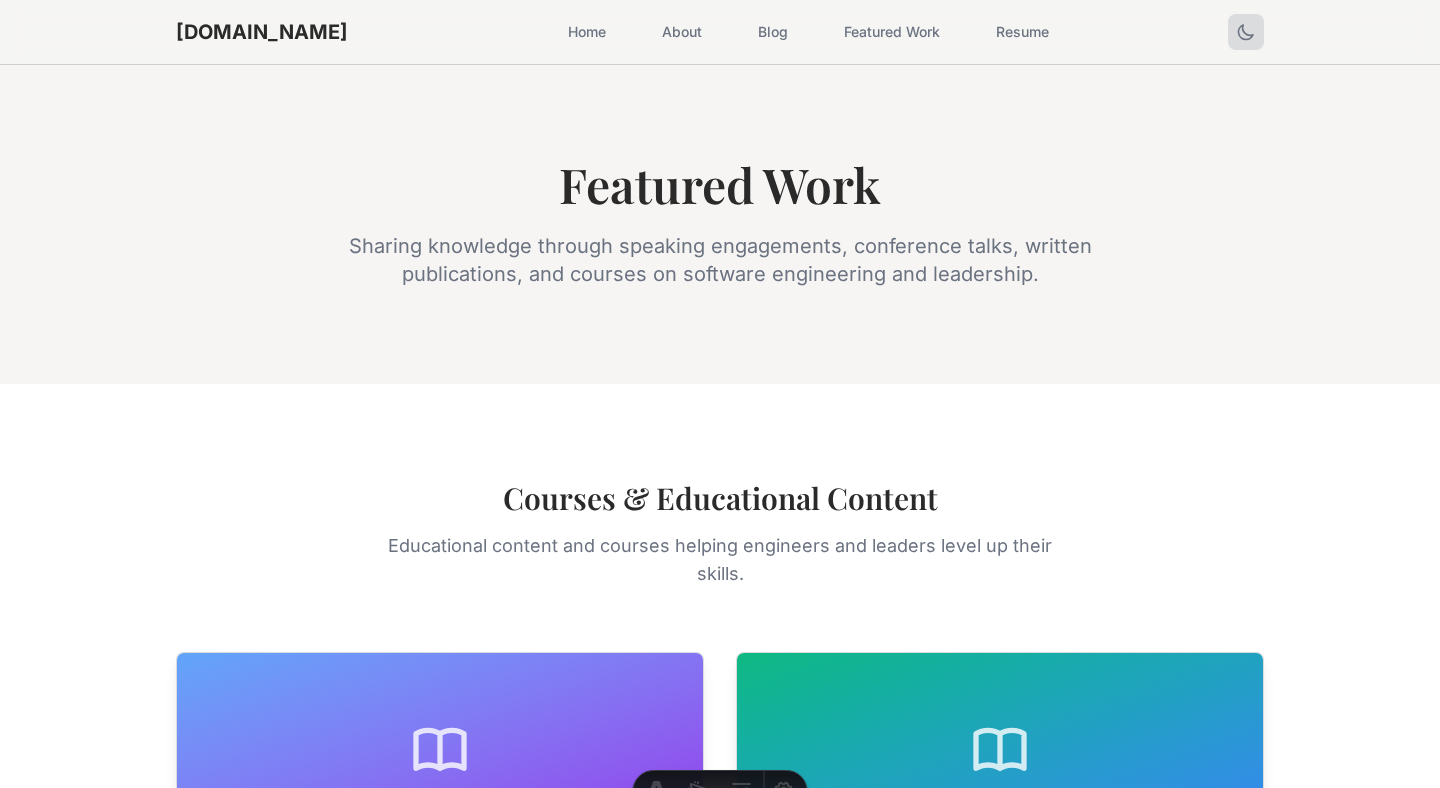 click on "Home" at bounding box center [587, 32] 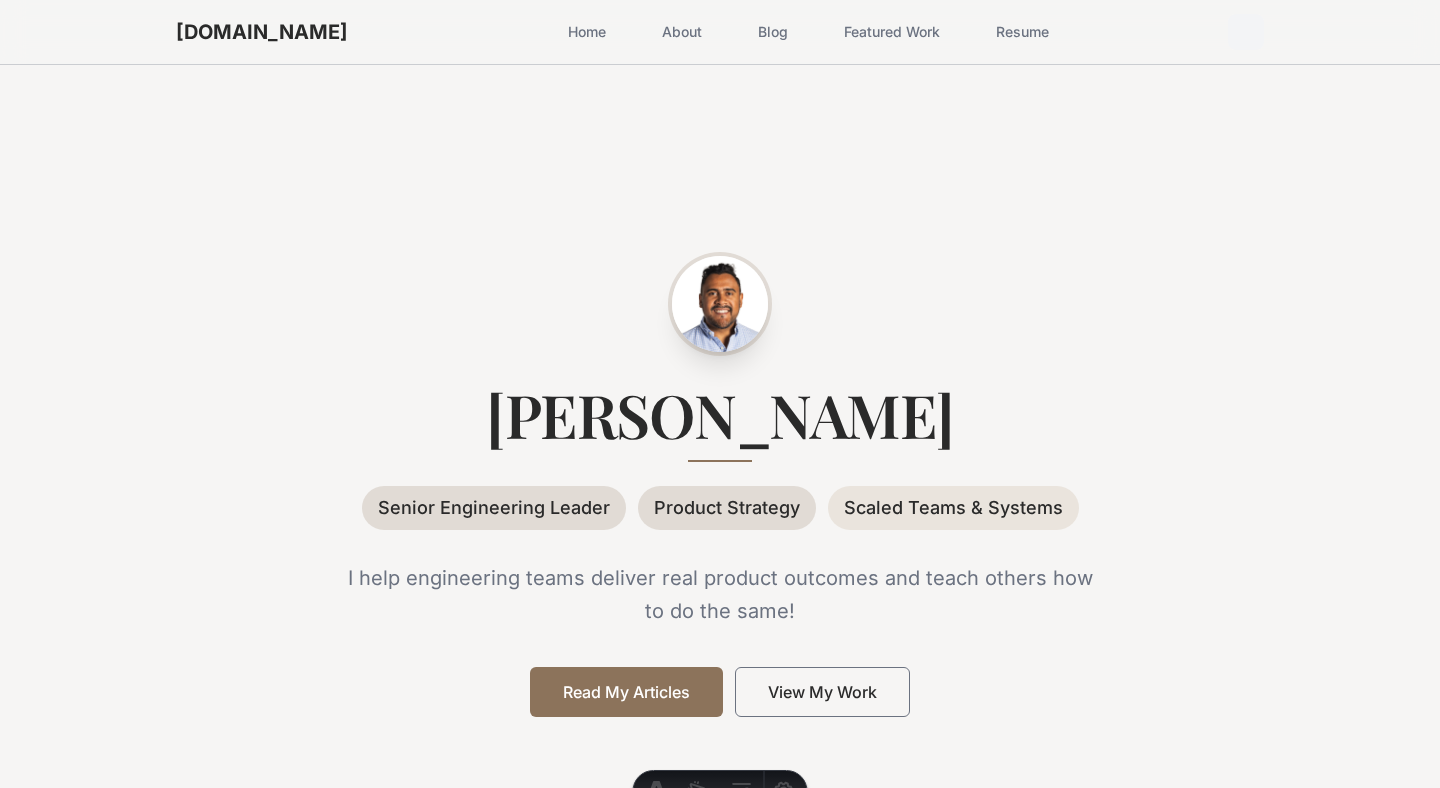 scroll, scrollTop: 0, scrollLeft: 0, axis: both 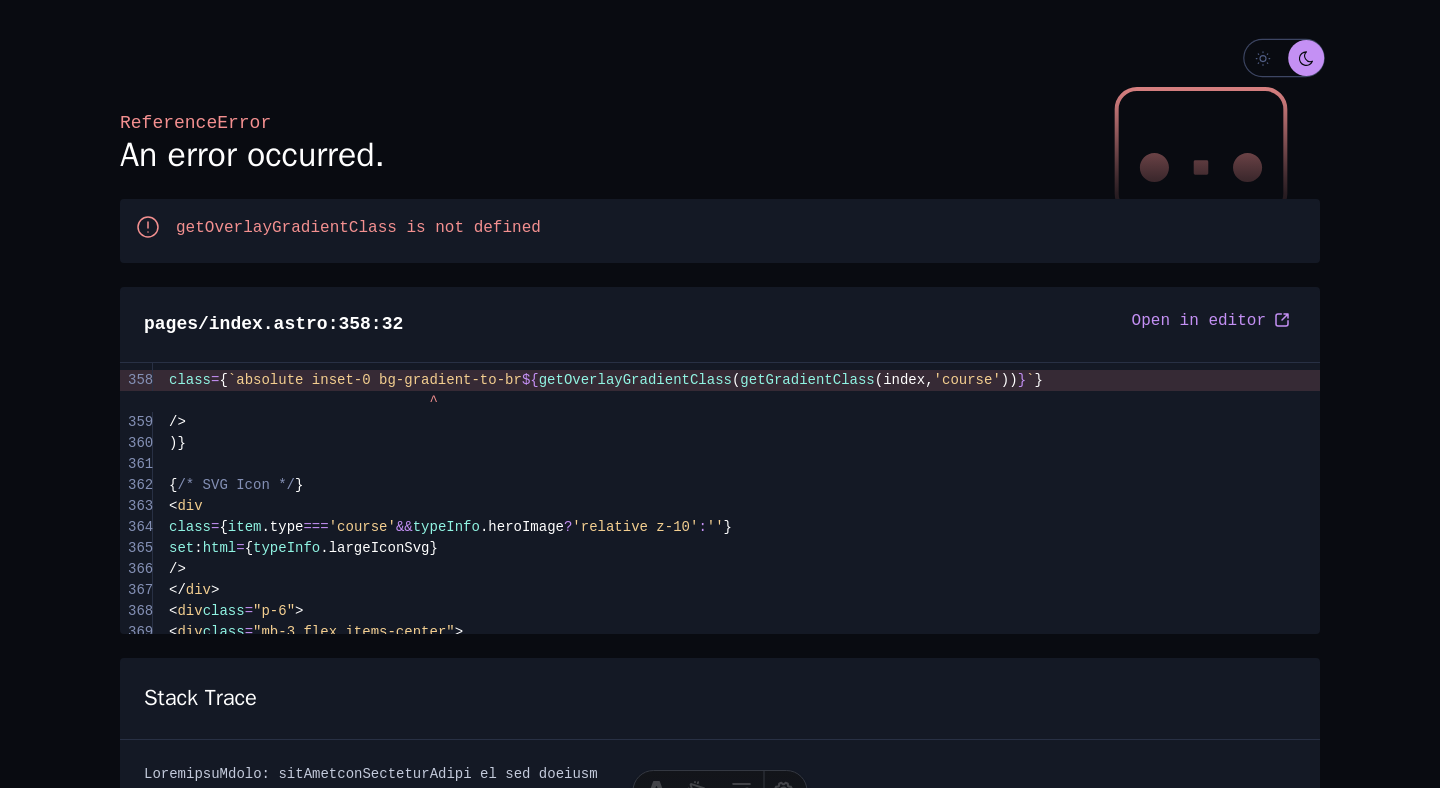 click on "getOverlayGradientClass is not defined" at bounding box center (740, 231) 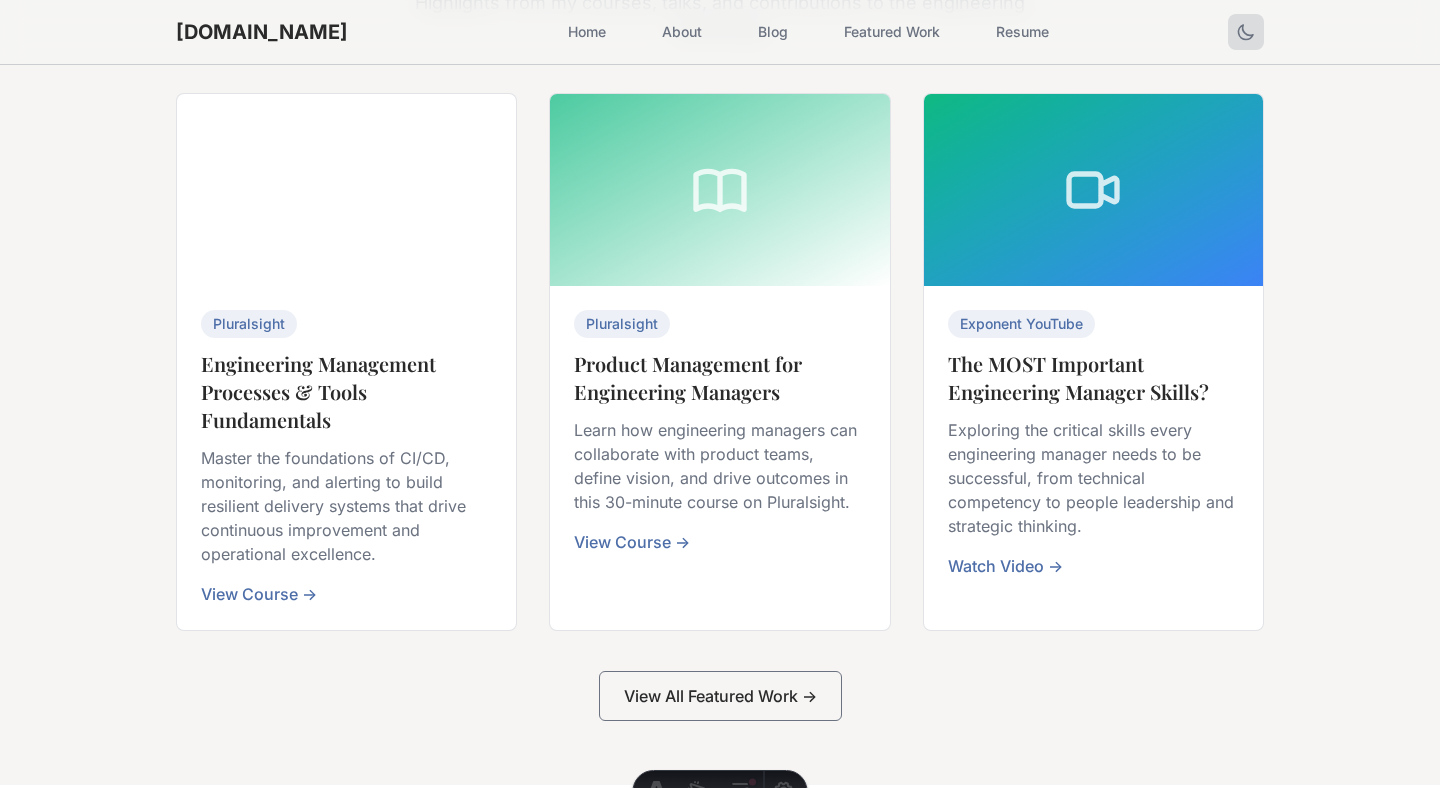 scroll, scrollTop: 1550, scrollLeft: 0, axis: vertical 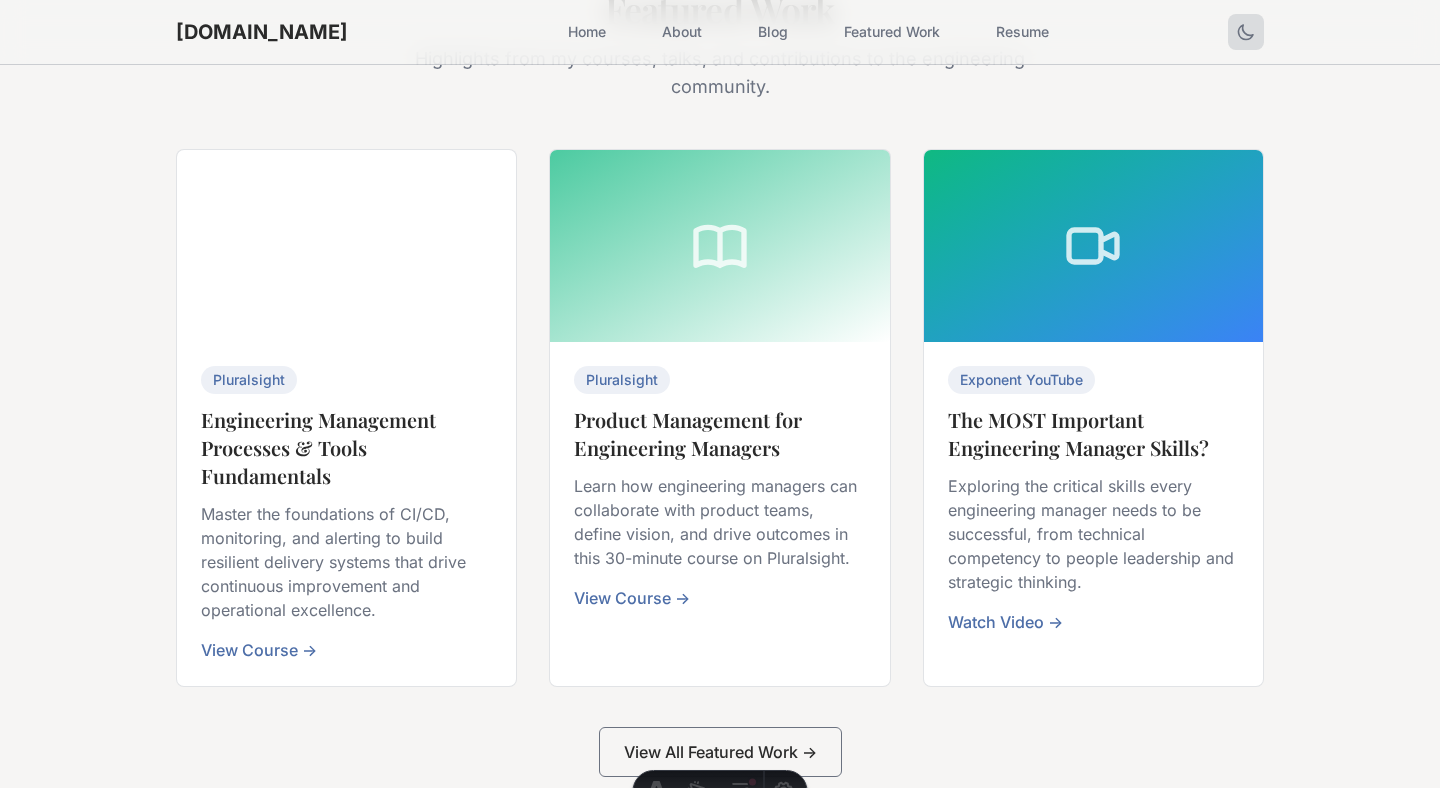 drag, startPoint x: 677, startPoint y: 246, endPoint x: 806, endPoint y: 278, distance: 132.90974 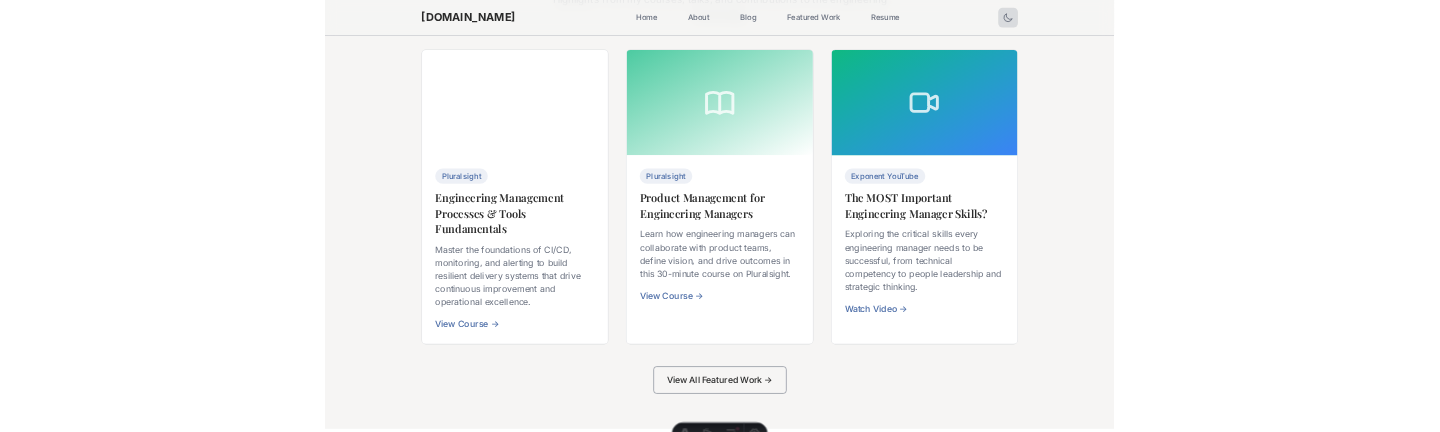 scroll, scrollTop: 1565, scrollLeft: 0, axis: vertical 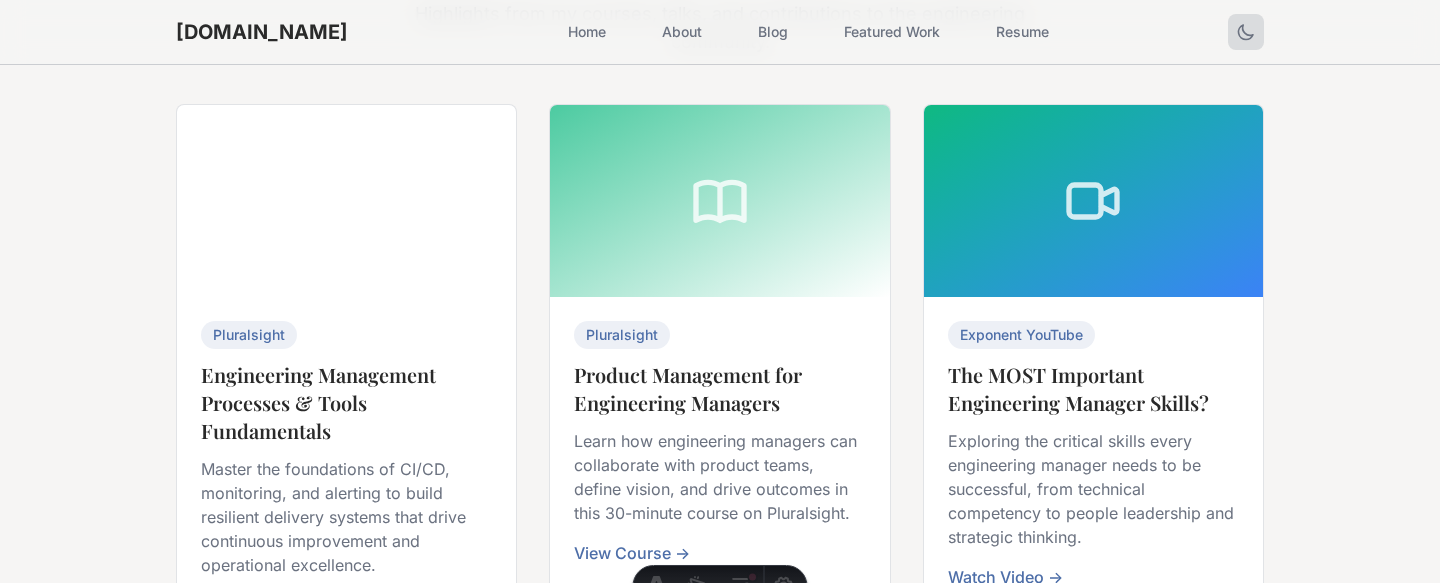 click on "Pluralsight" at bounding box center (622, 335) 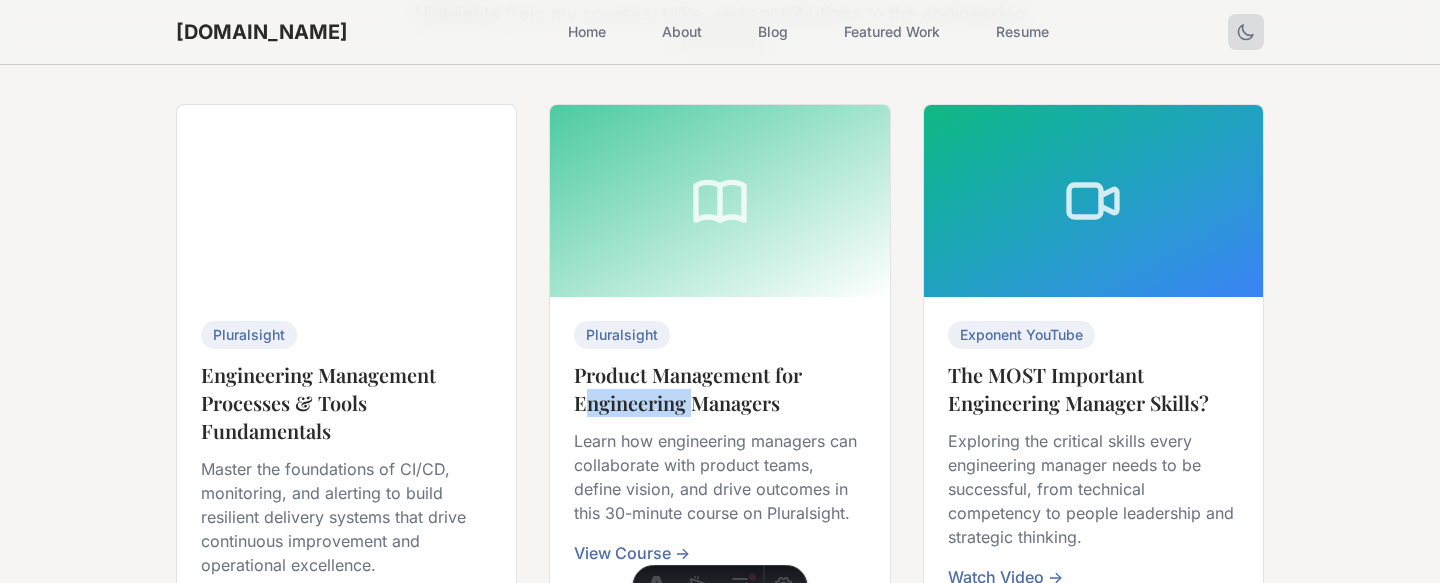 click on "Product Management for Engineering Managers" at bounding box center (719, 389) 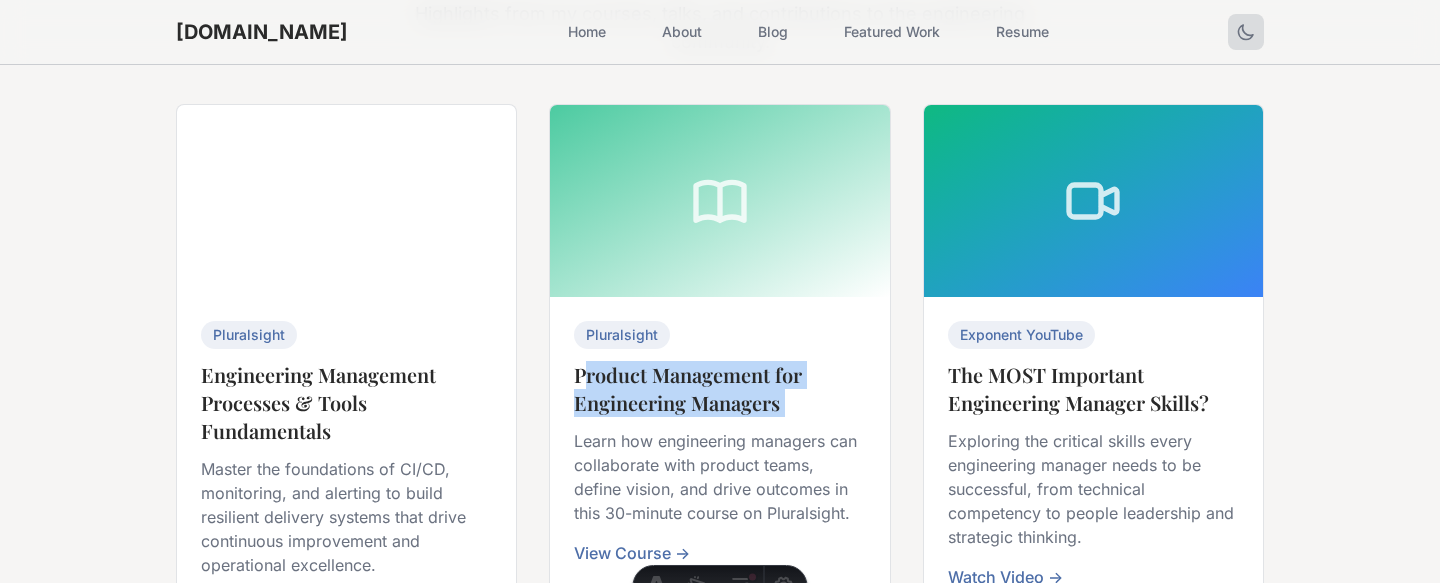 click on "Product Management for Engineering Managers" at bounding box center (719, 389) 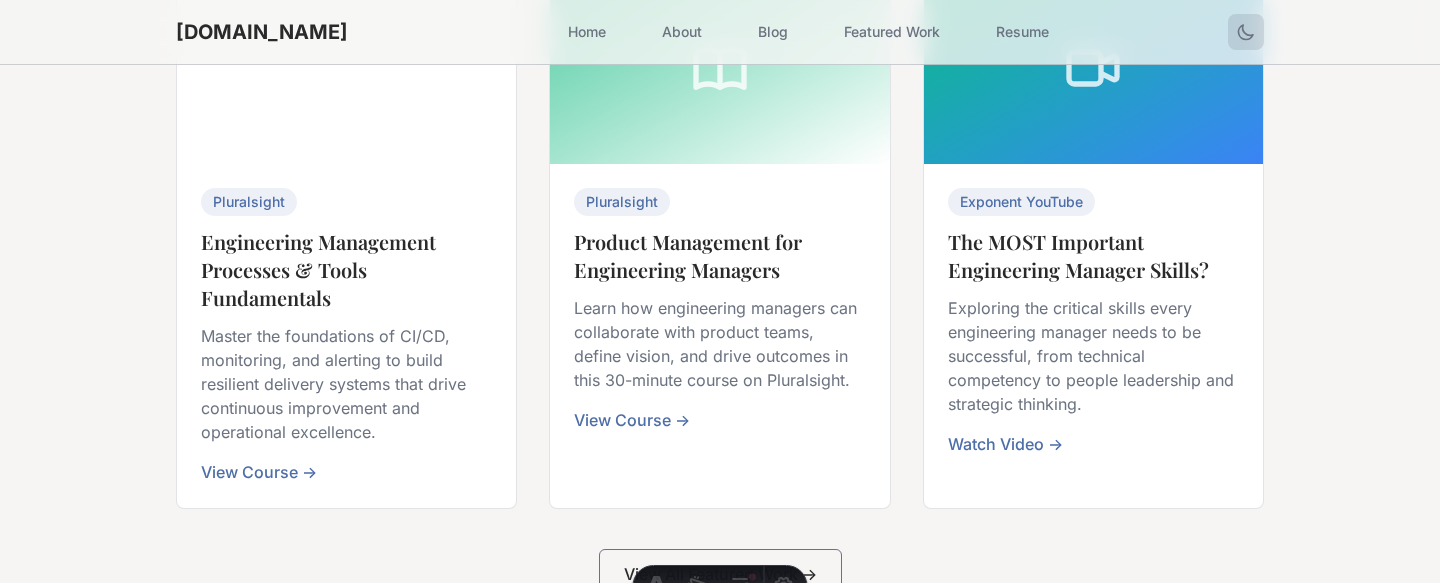 scroll, scrollTop: 1792, scrollLeft: 0, axis: vertical 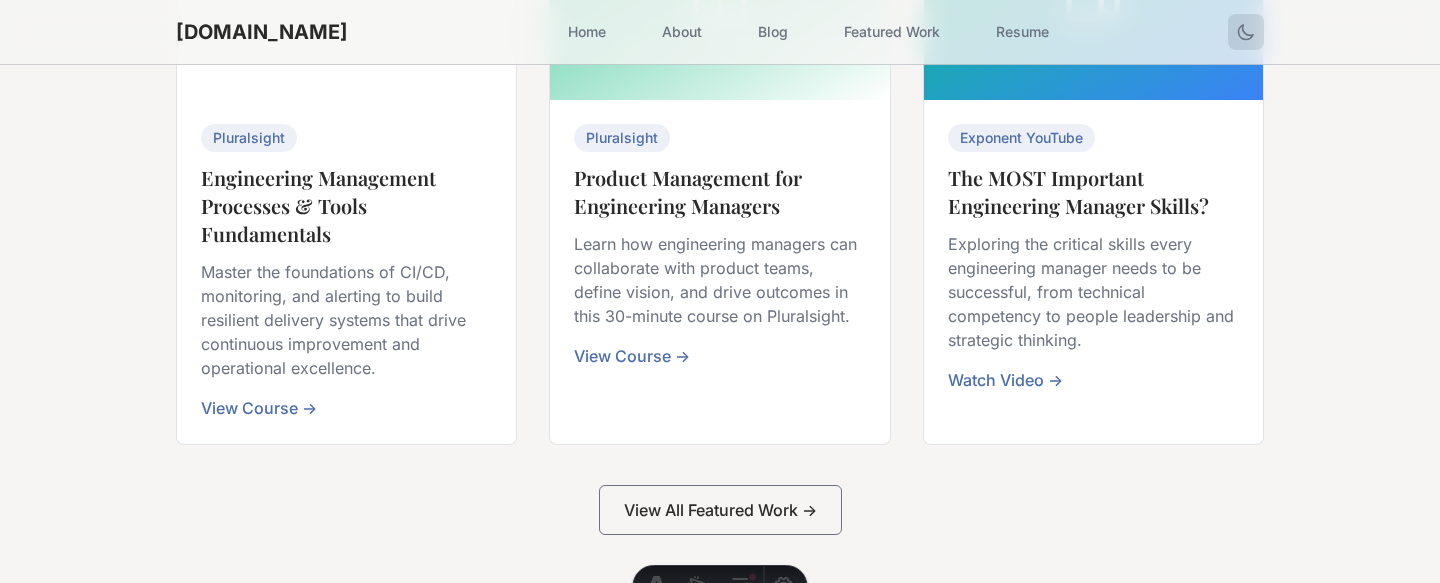 click on "Engineering Management Processes & Tools Fundamentals" at bounding box center [346, 206] 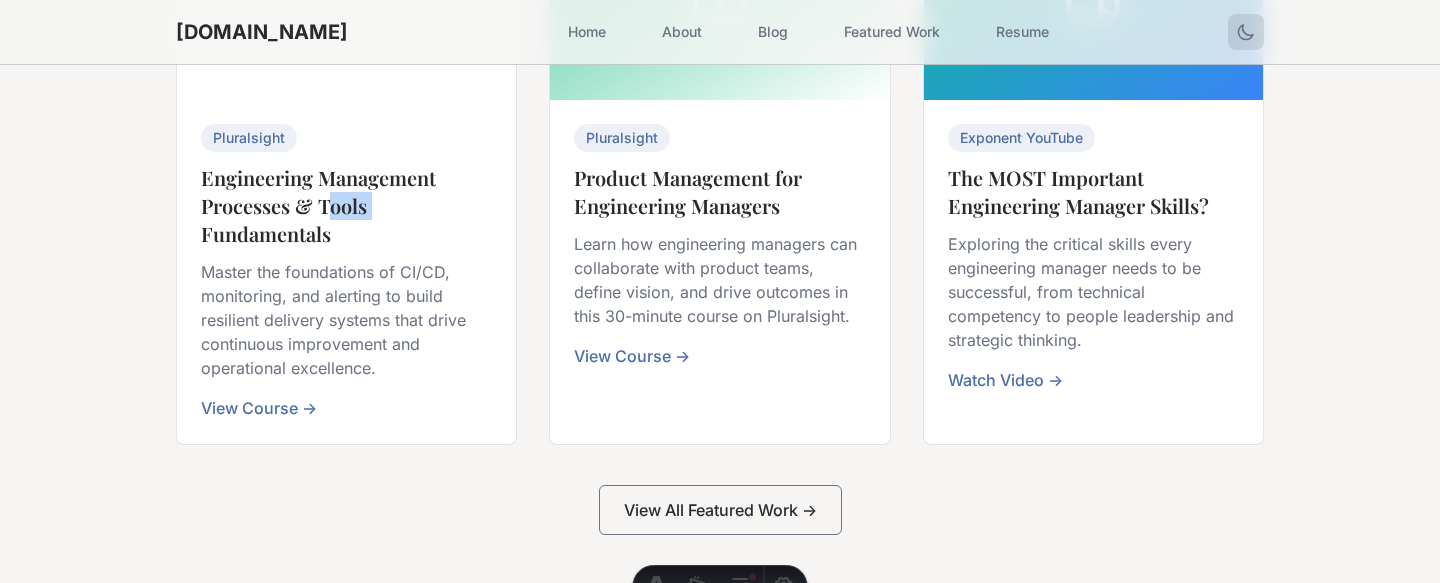 click on "Engineering Management Processes & Tools Fundamentals" at bounding box center [346, 206] 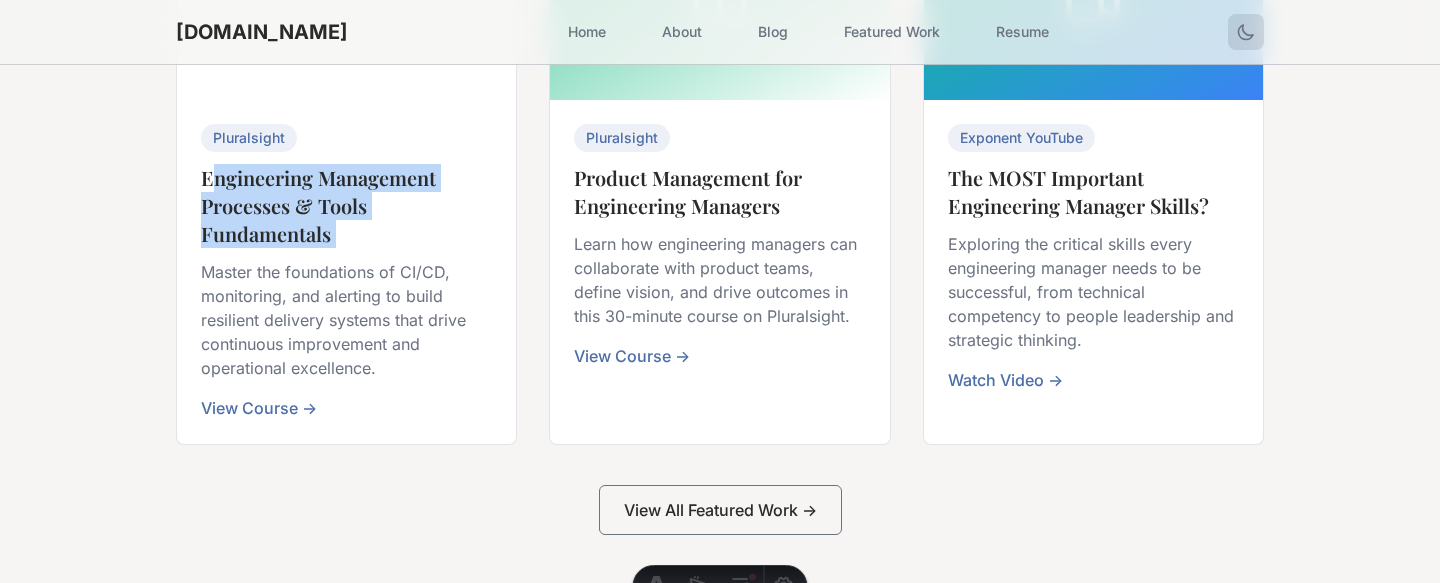 click on "Engineering Management Processes & Tools Fundamentals" at bounding box center [346, 206] 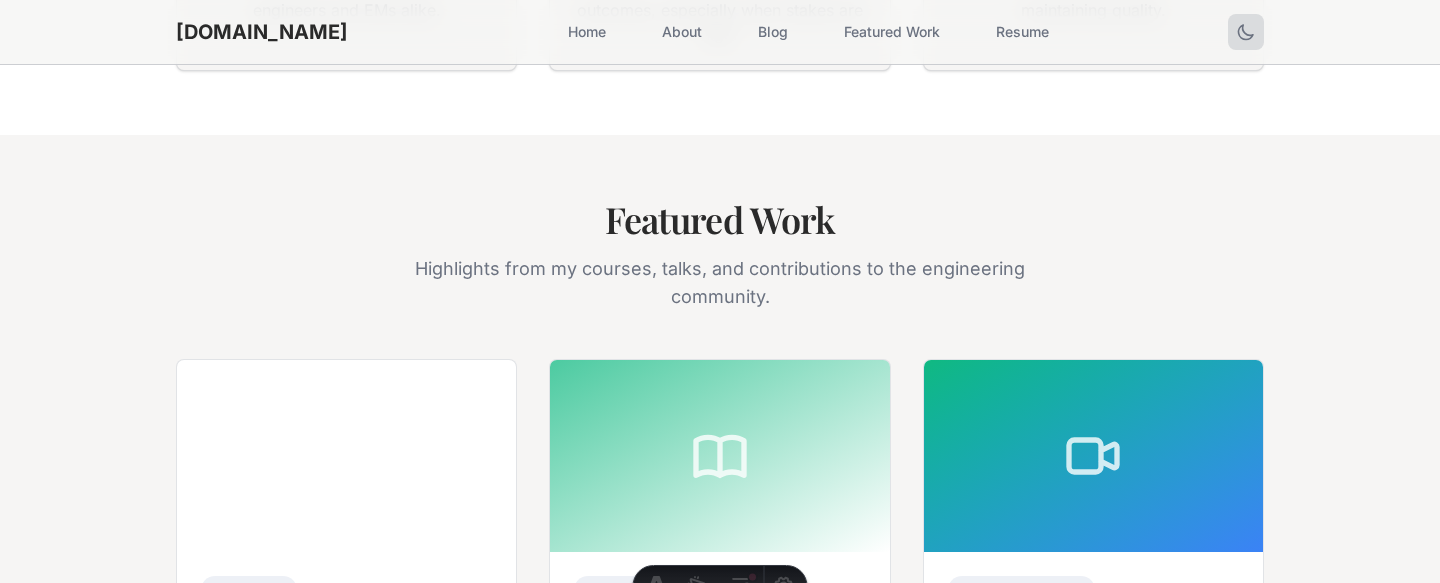 scroll, scrollTop: 1376, scrollLeft: 0, axis: vertical 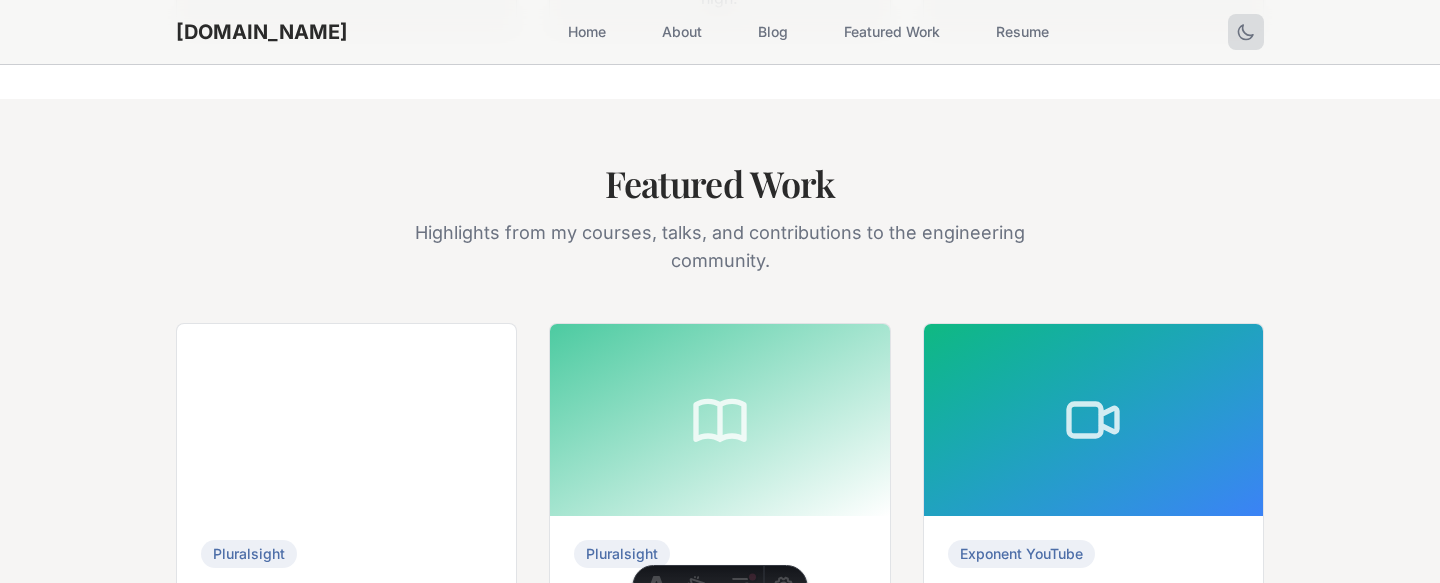 click on "Highlights from my courses, talks, and contributions to the engineering community." at bounding box center [720, 247] 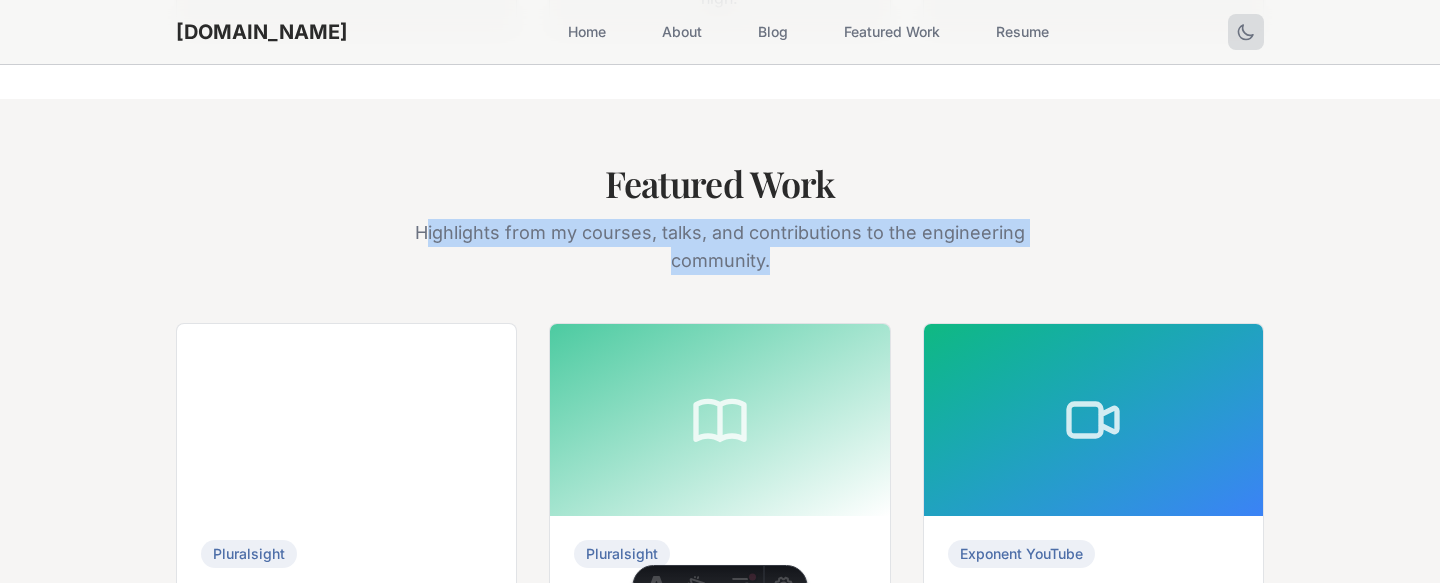 click on "Highlights from my courses, talks, and contributions to the engineering community." at bounding box center [720, 247] 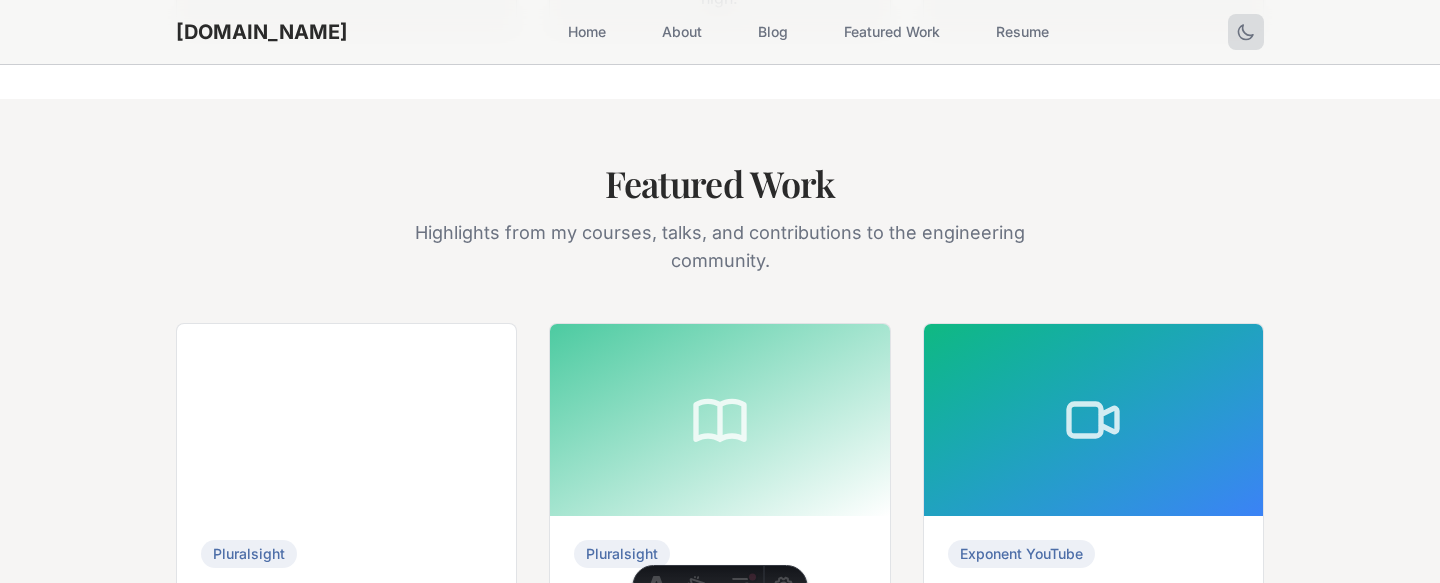 scroll, scrollTop: 1434, scrollLeft: 0, axis: vertical 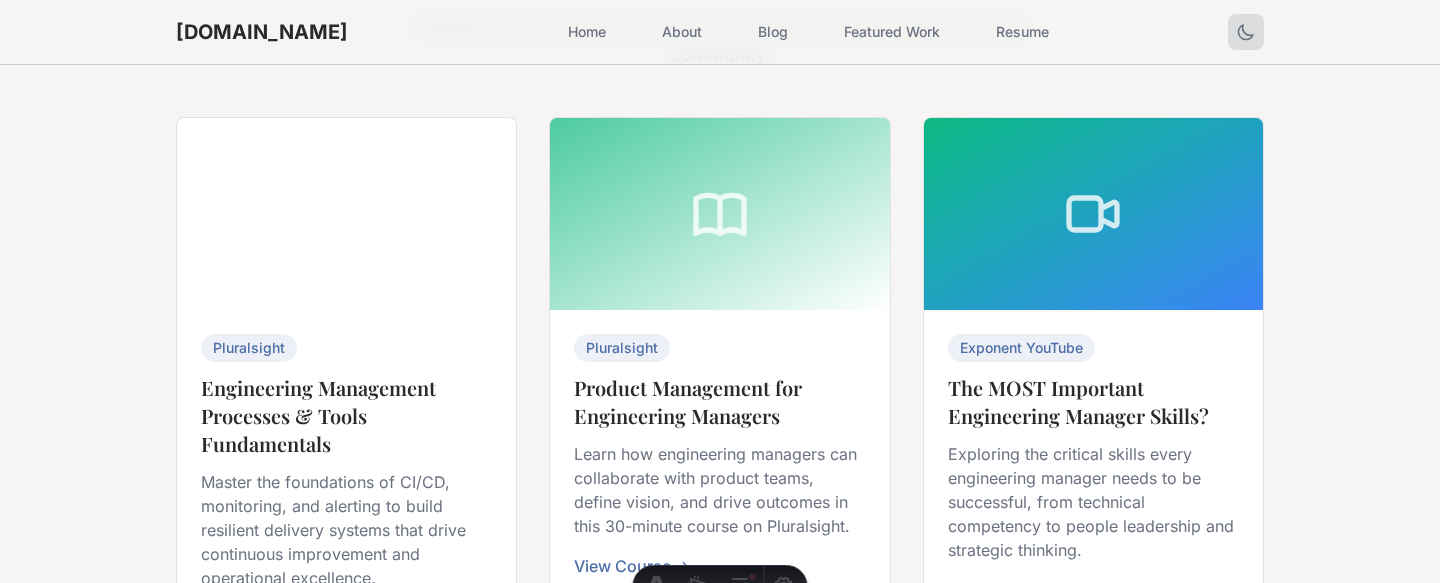 click on "The MOST Important Engineering Manager Skills?" at bounding box center (1093, 402) 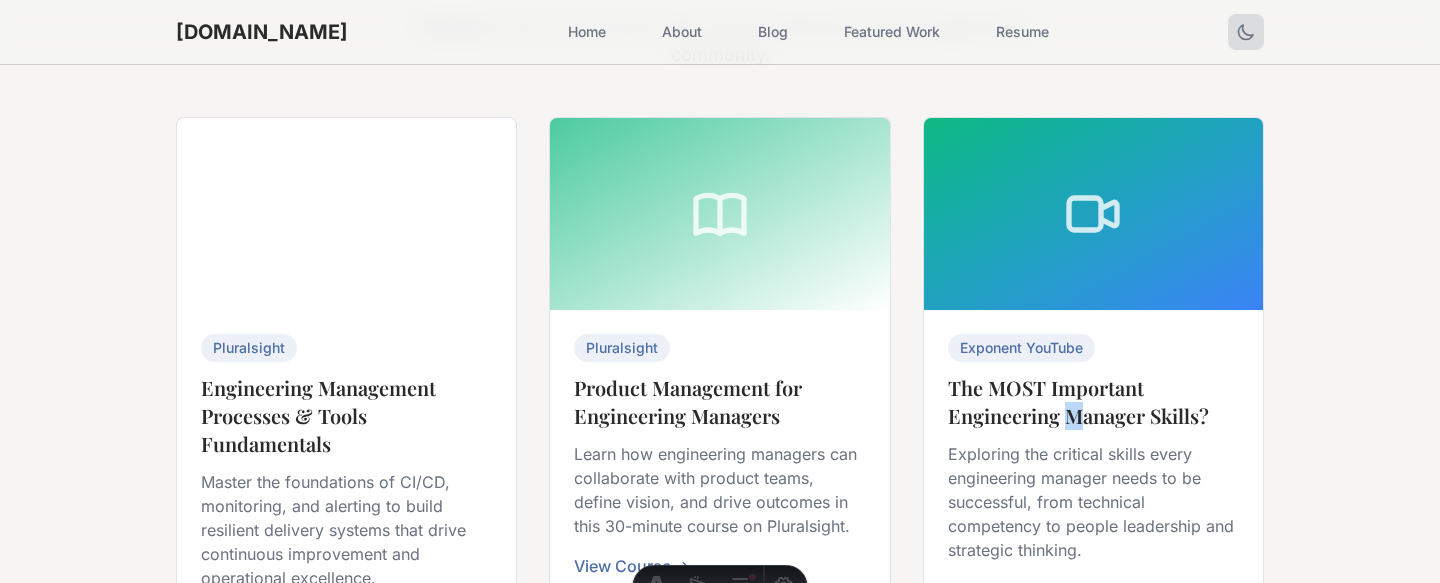 click on "The MOST Important Engineering Manager Skills?" at bounding box center [1093, 402] 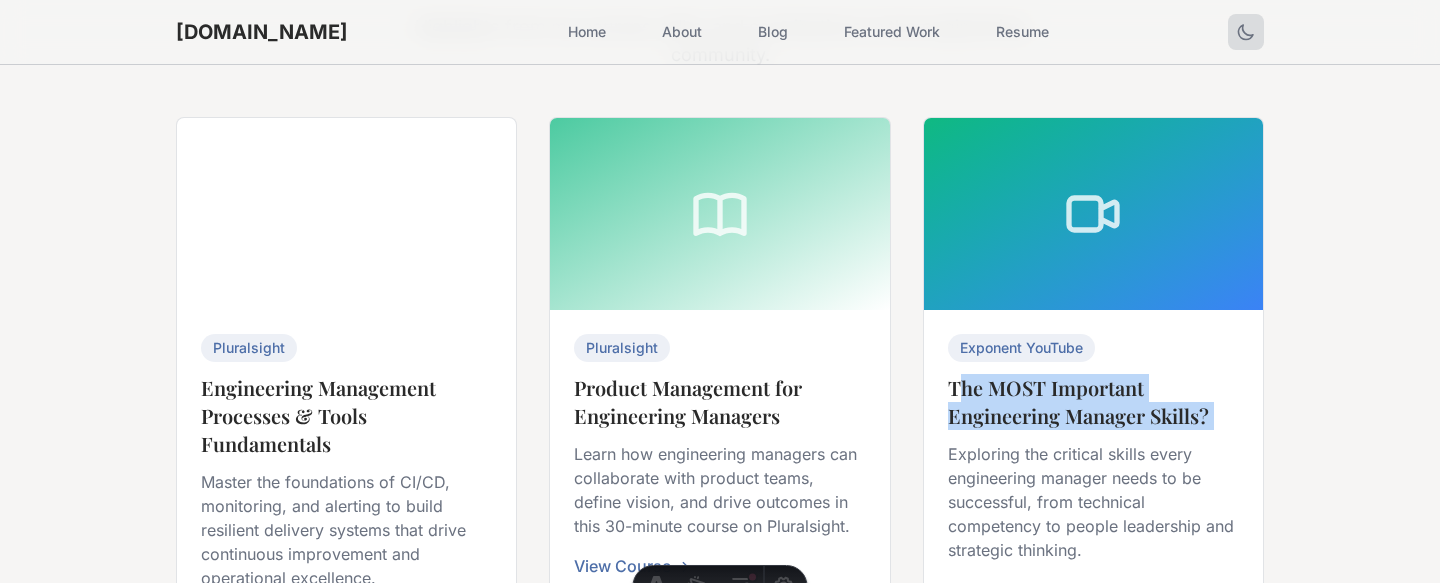 click on "The MOST Important Engineering Manager Skills?" at bounding box center (1093, 402) 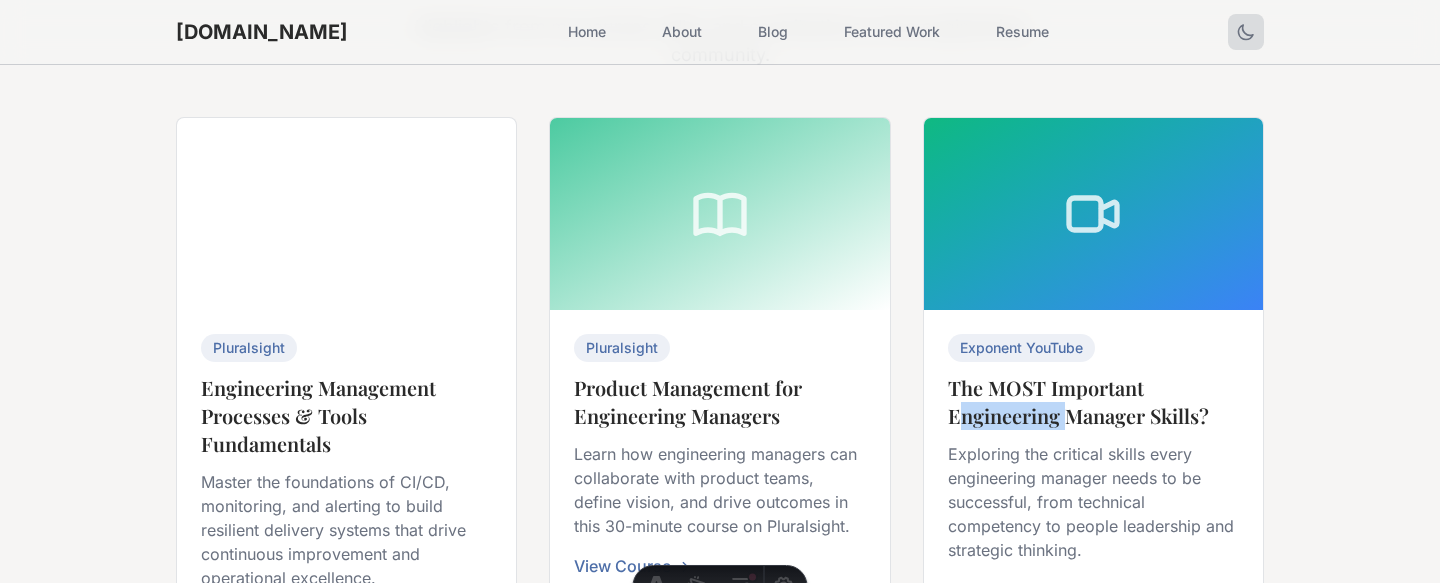 click on "The MOST Important Engineering Manager Skills?" 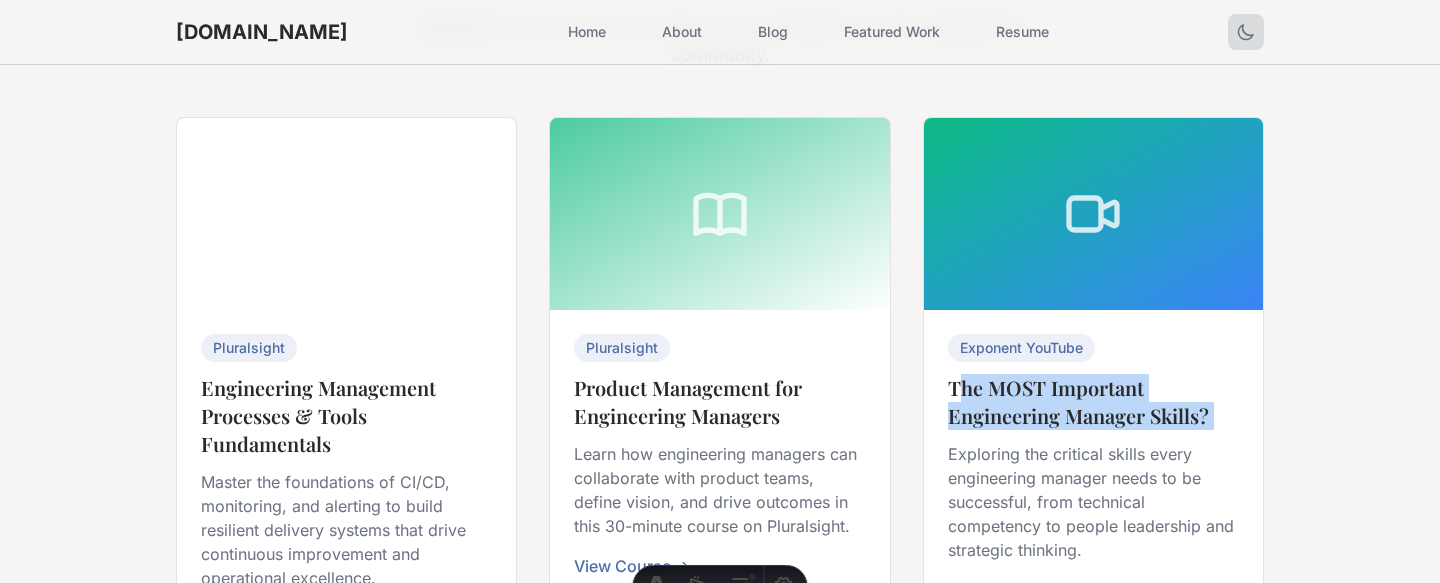 click on "The MOST Important Engineering Manager Skills?" 